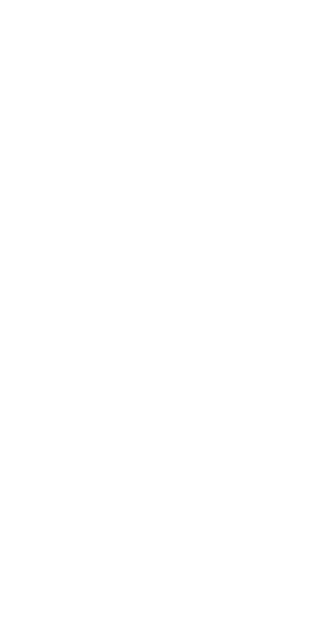 scroll, scrollTop: 0, scrollLeft: 0, axis: both 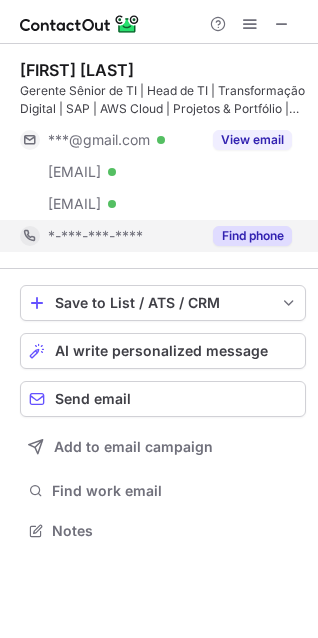 click on "*-***-***-****" at bounding box center (110, 236) 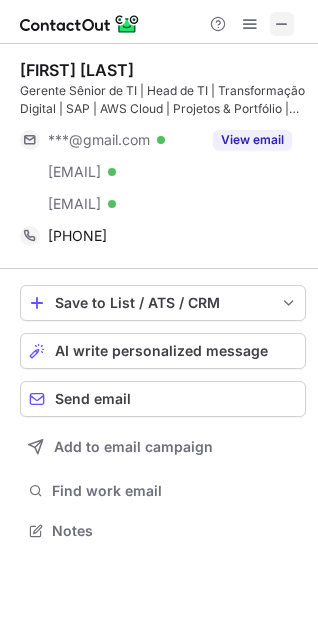 click at bounding box center [282, 24] 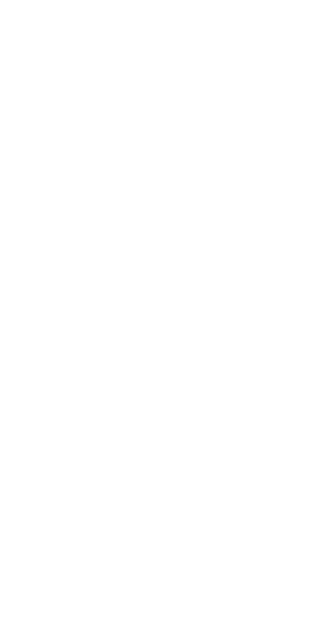 scroll, scrollTop: 0, scrollLeft: 0, axis: both 